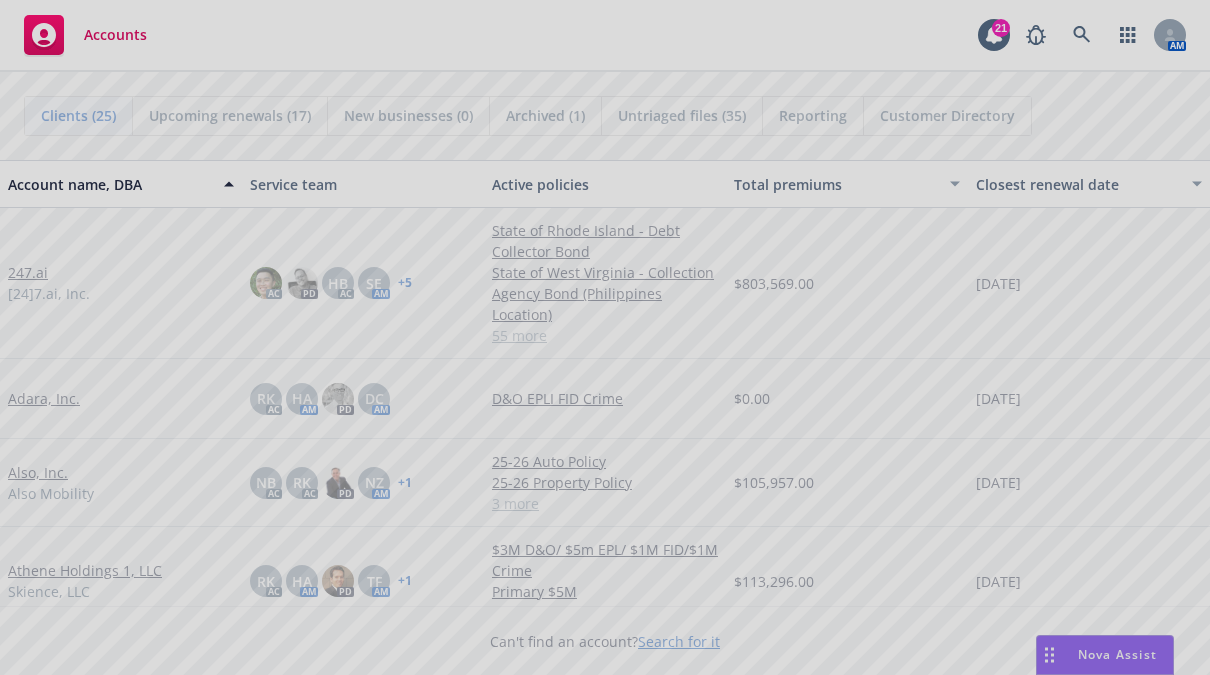 scroll, scrollTop: 0, scrollLeft: 0, axis: both 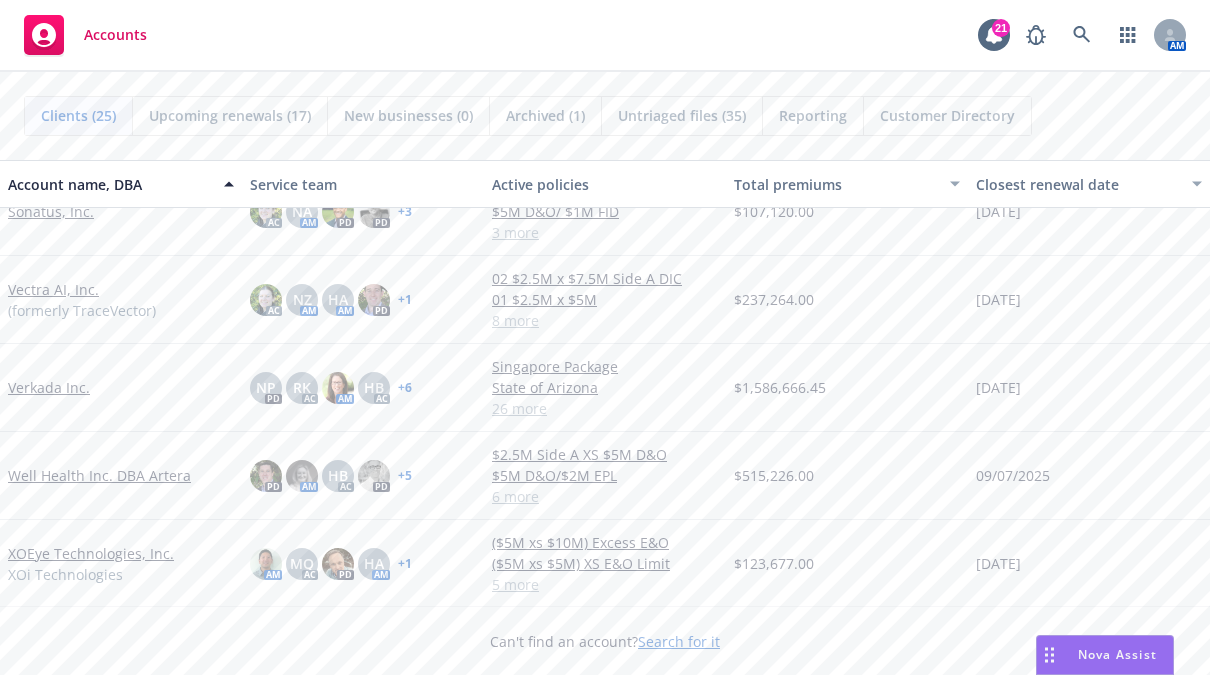 click on "XOEye Technologies, Inc." at bounding box center (91, 553) 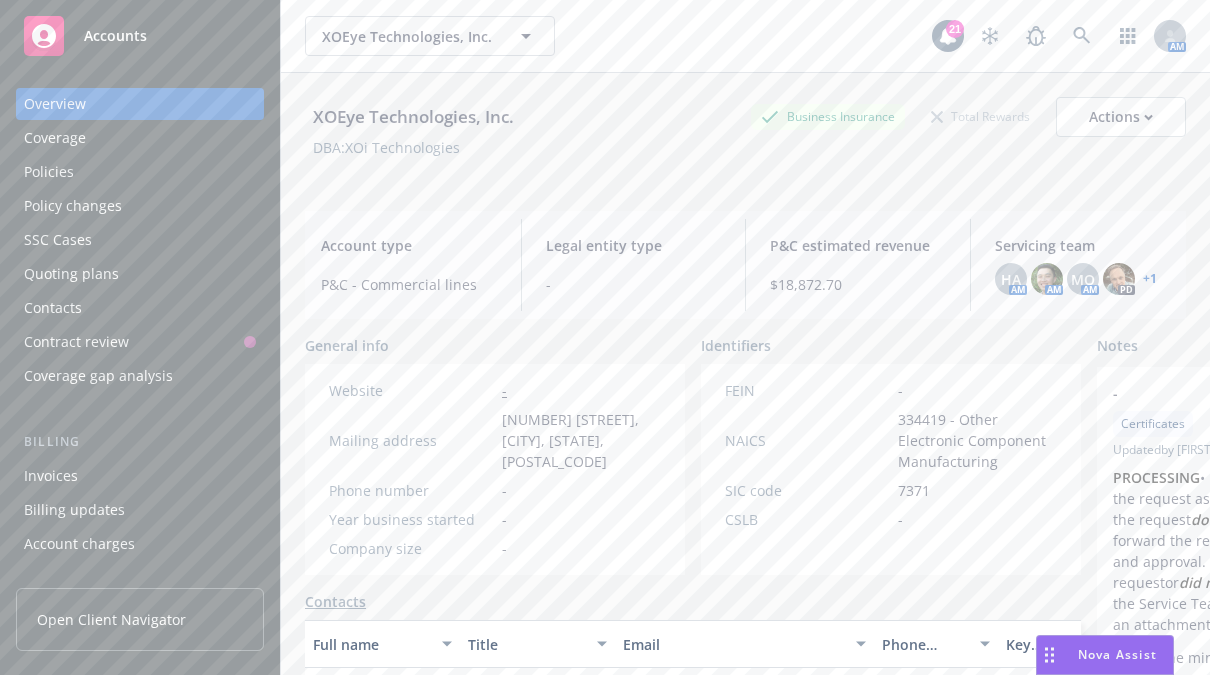 click on "Policies" at bounding box center (49, 172) 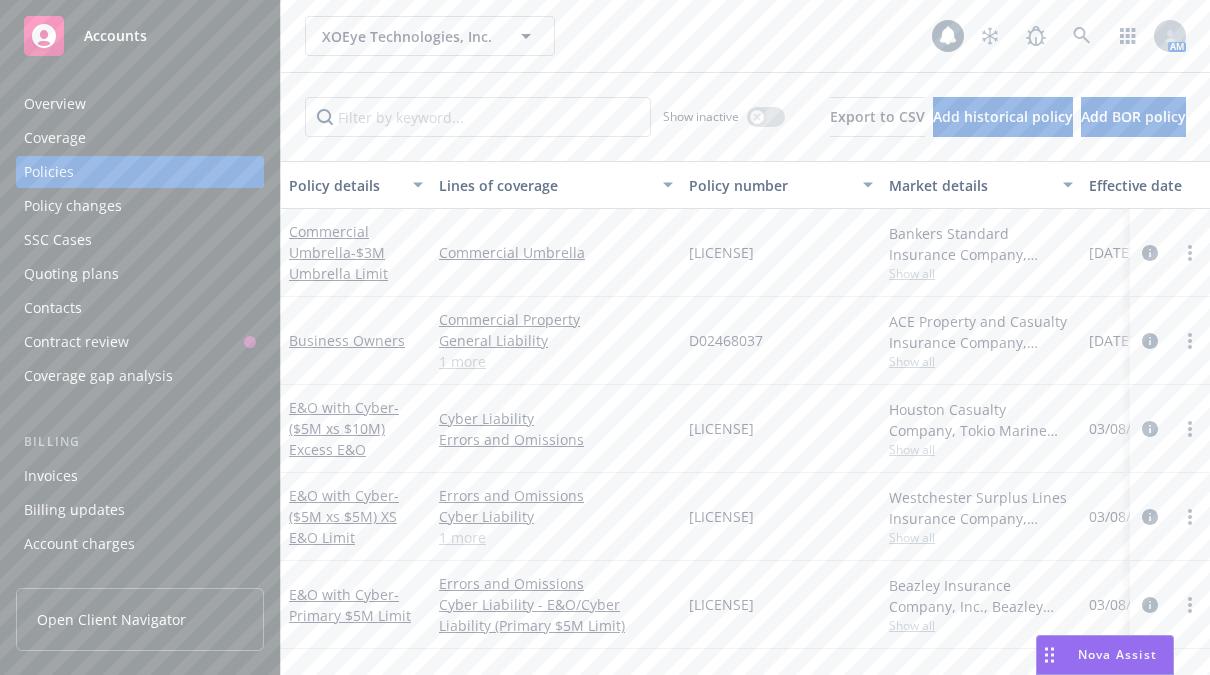 scroll, scrollTop: 0, scrollLeft: 0, axis: both 